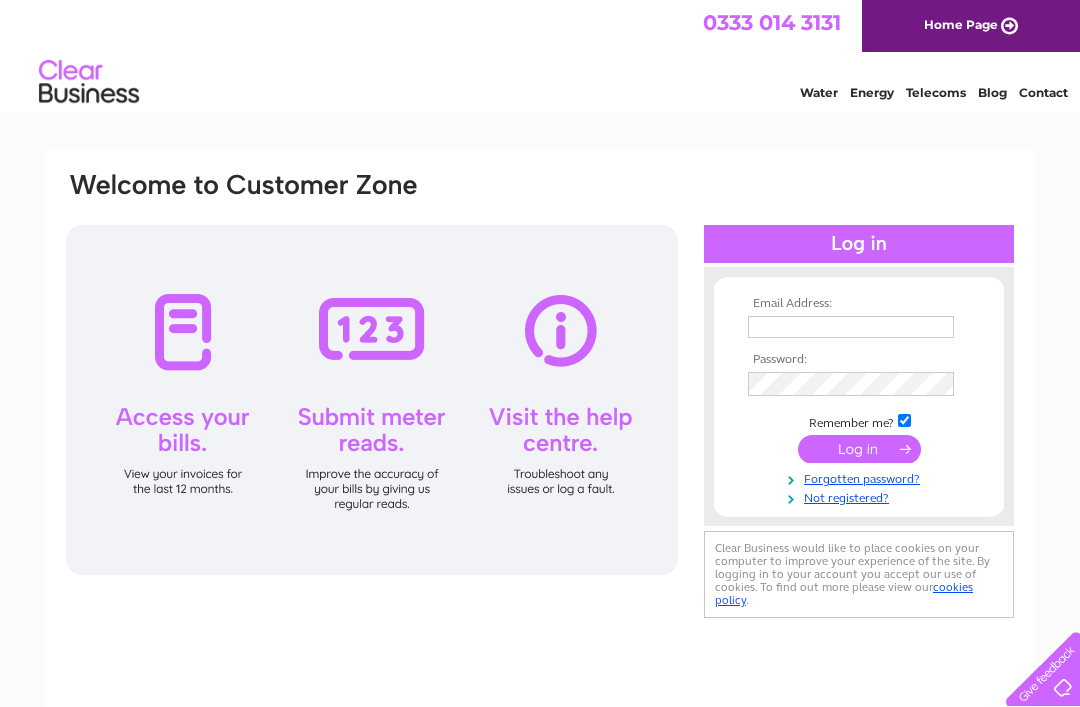 scroll, scrollTop: 0, scrollLeft: 0, axis: both 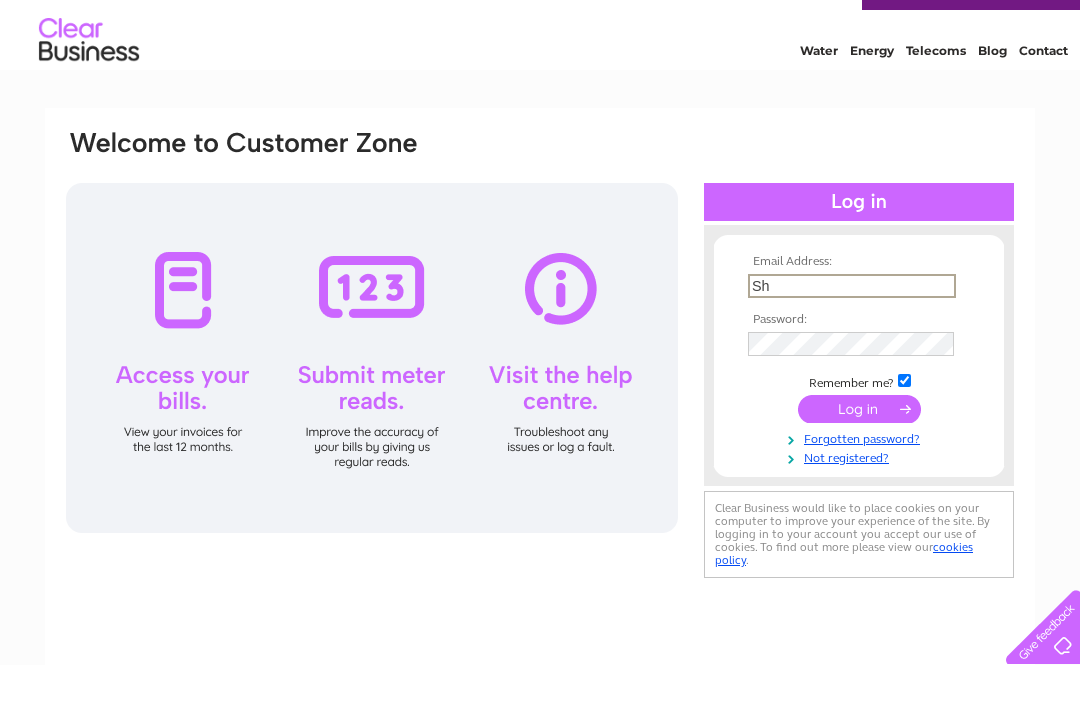 type on "S" 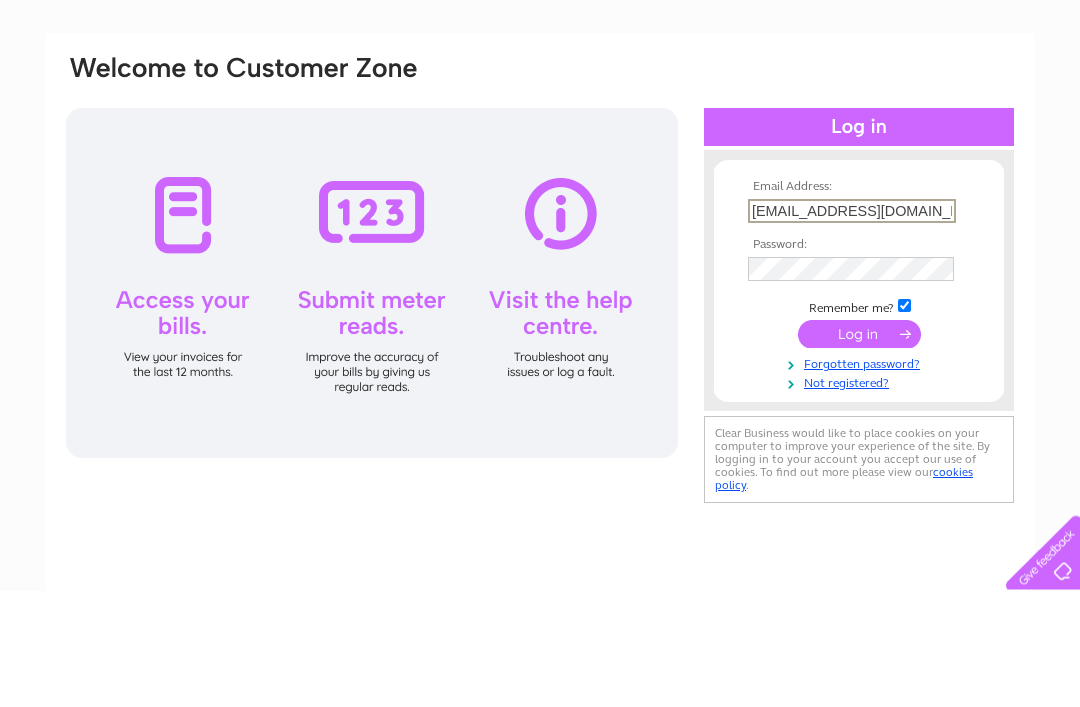 type on "[EMAIL_ADDRESS][DOMAIN_NAME]" 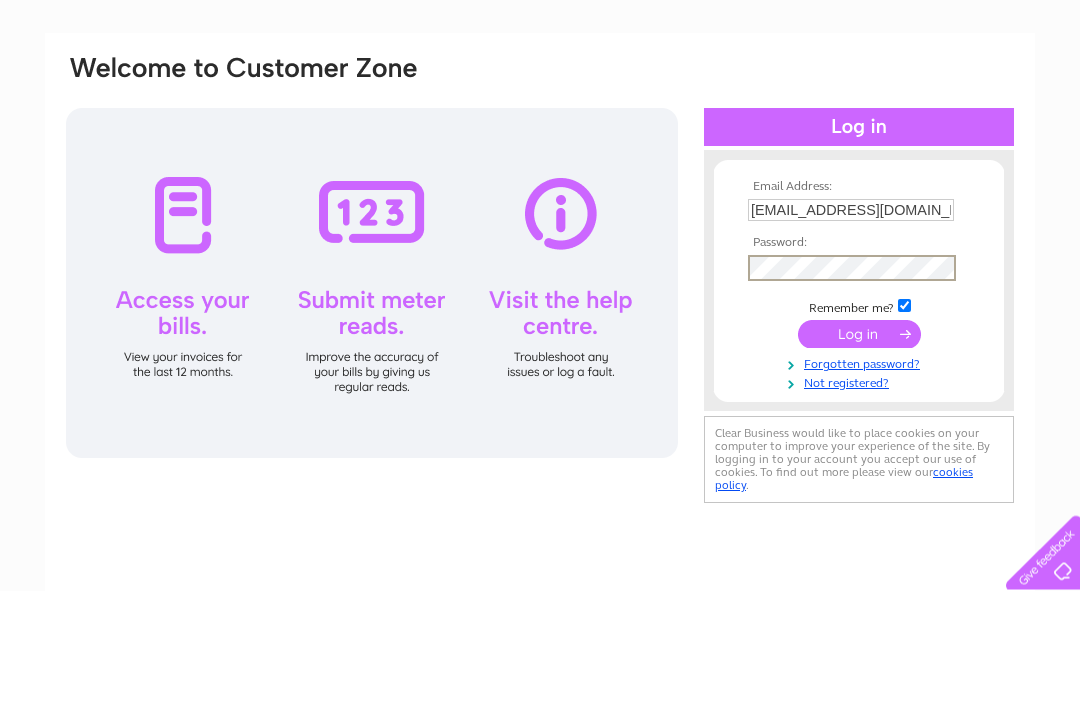 click at bounding box center [859, 451] 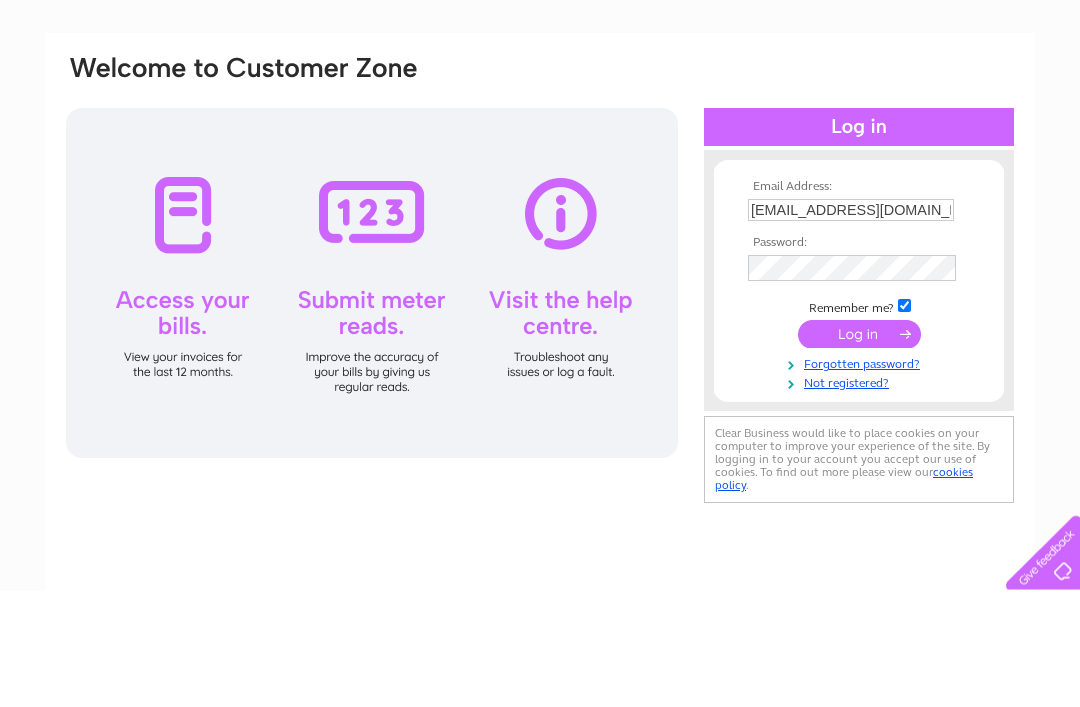 scroll, scrollTop: 117, scrollLeft: 0, axis: vertical 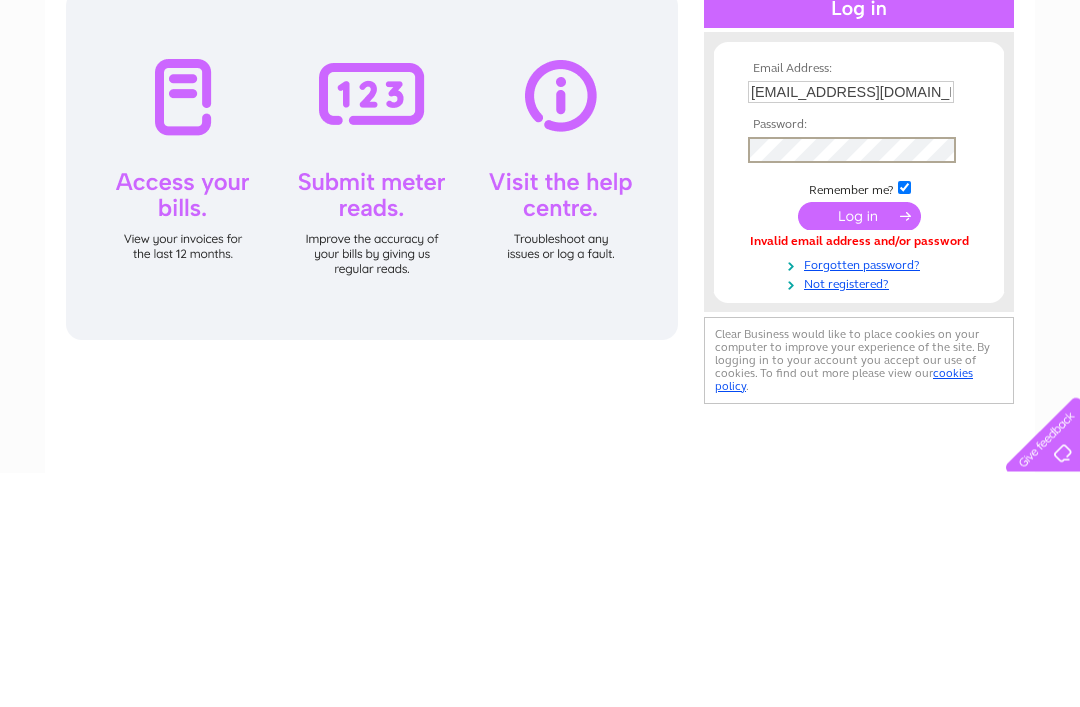 click at bounding box center [859, 451] 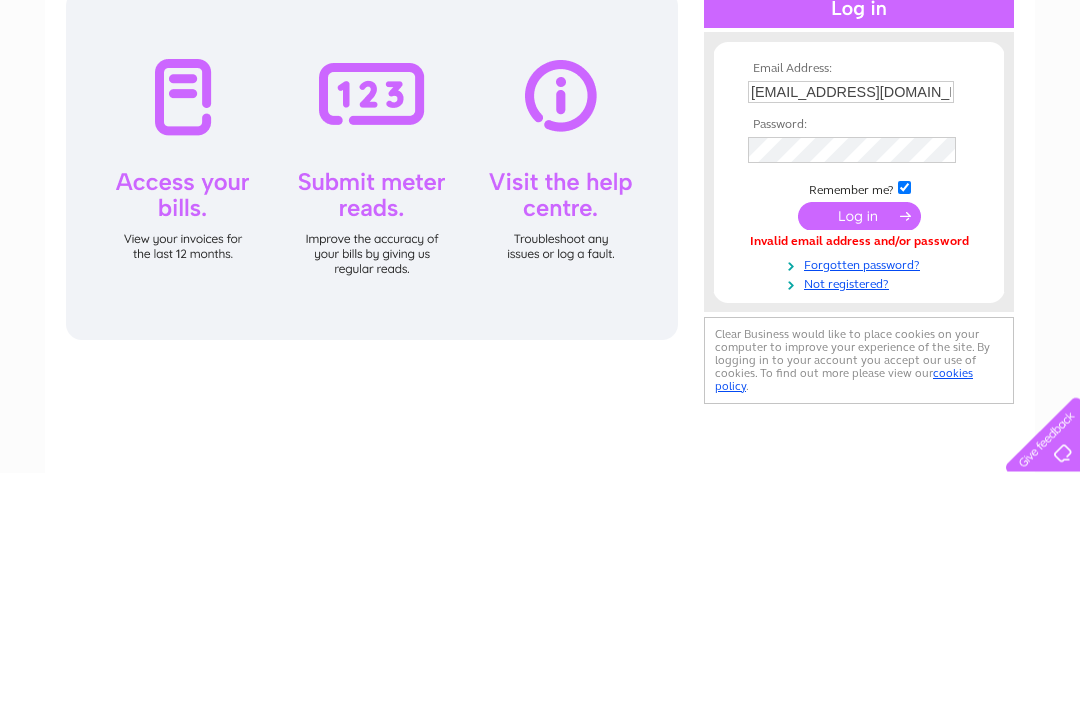 scroll, scrollTop: 235, scrollLeft: 0, axis: vertical 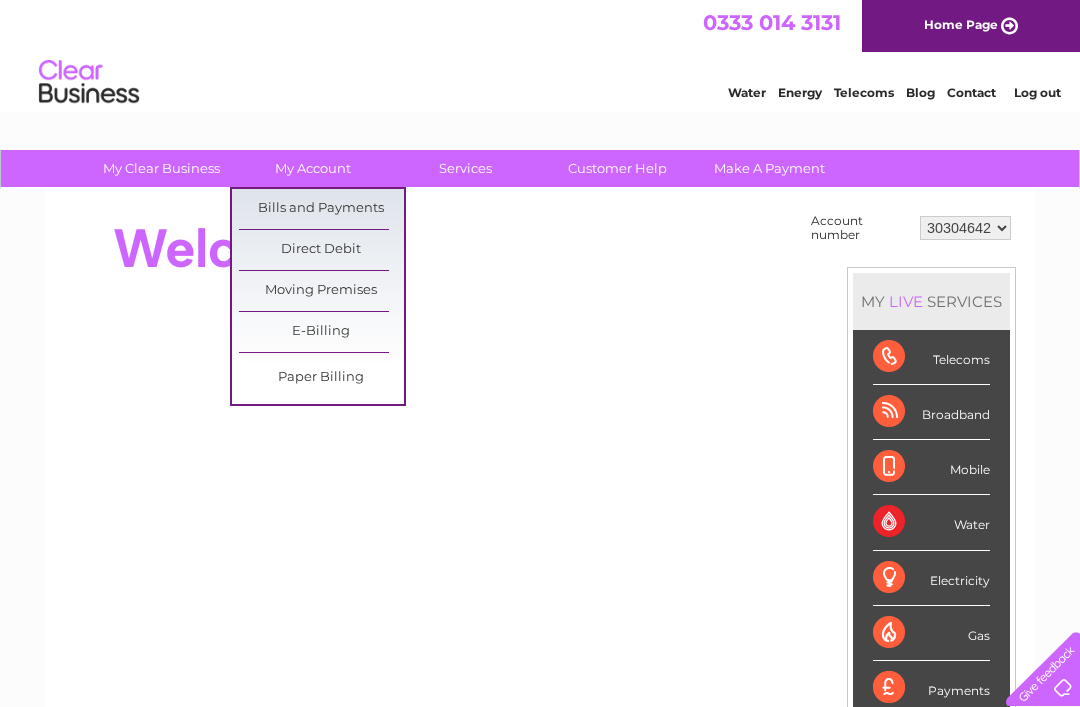 click on "Bills and Payments" at bounding box center (321, 209) 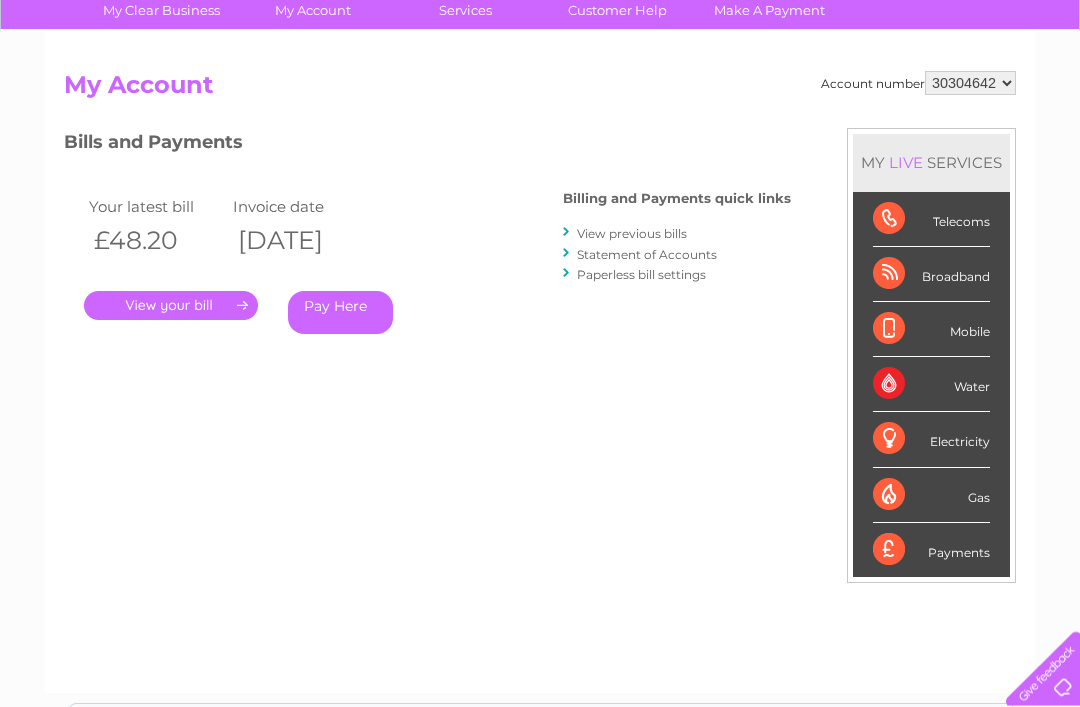 scroll, scrollTop: 0, scrollLeft: 0, axis: both 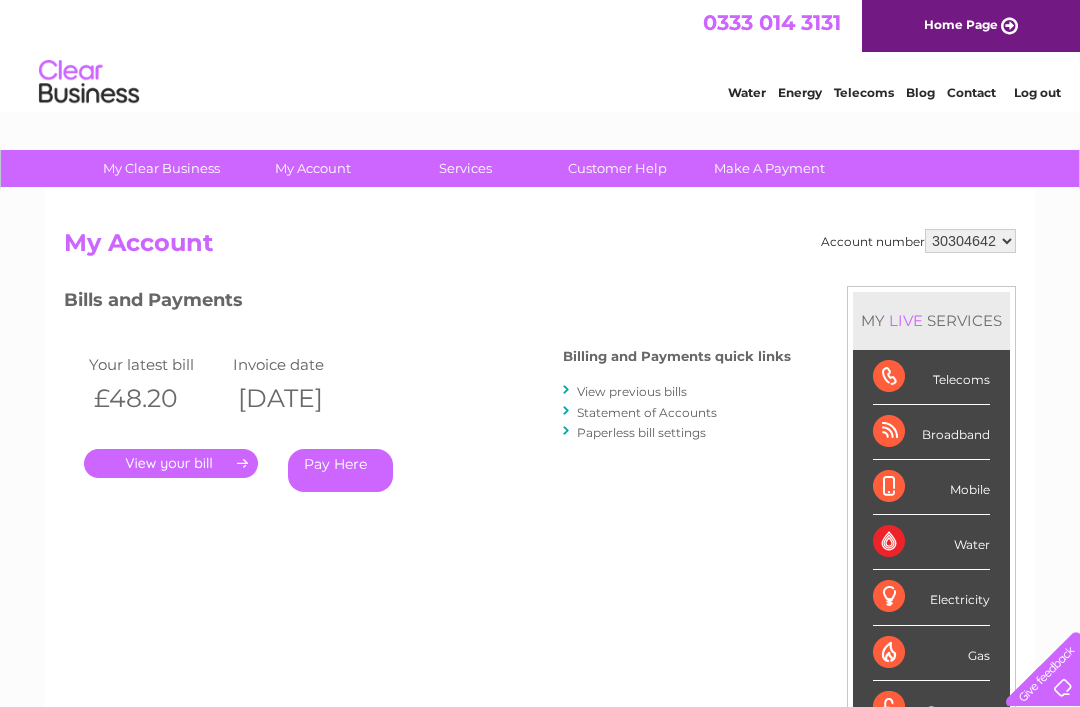 click on "My Account" at bounding box center (540, 248) 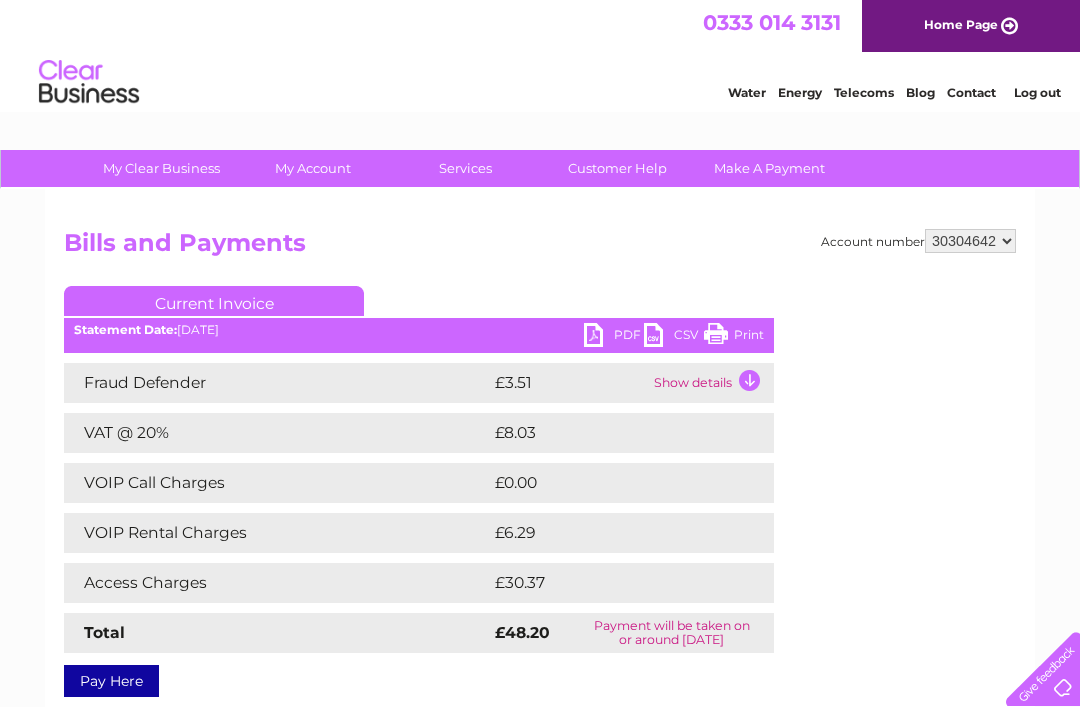 scroll, scrollTop: 0, scrollLeft: 0, axis: both 